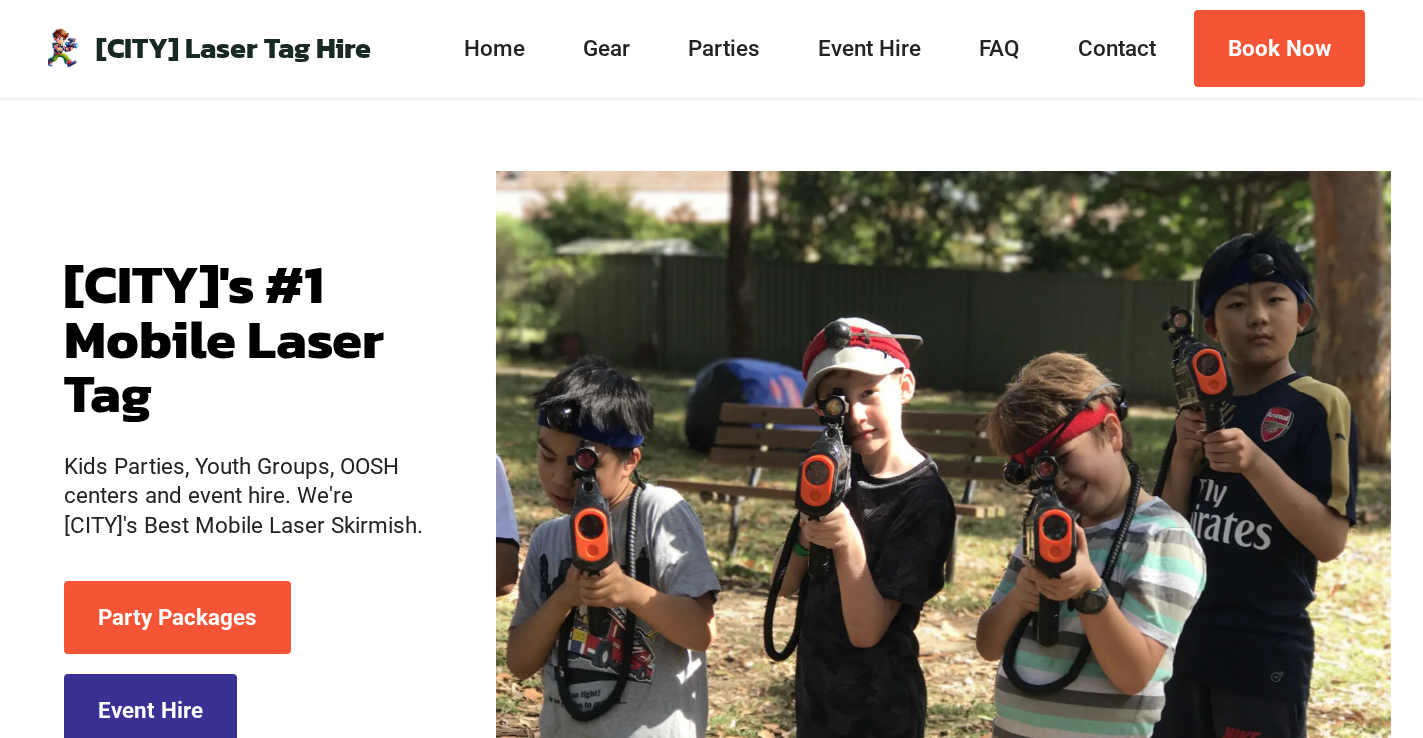 scroll, scrollTop: 70, scrollLeft: 0, axis: vertical 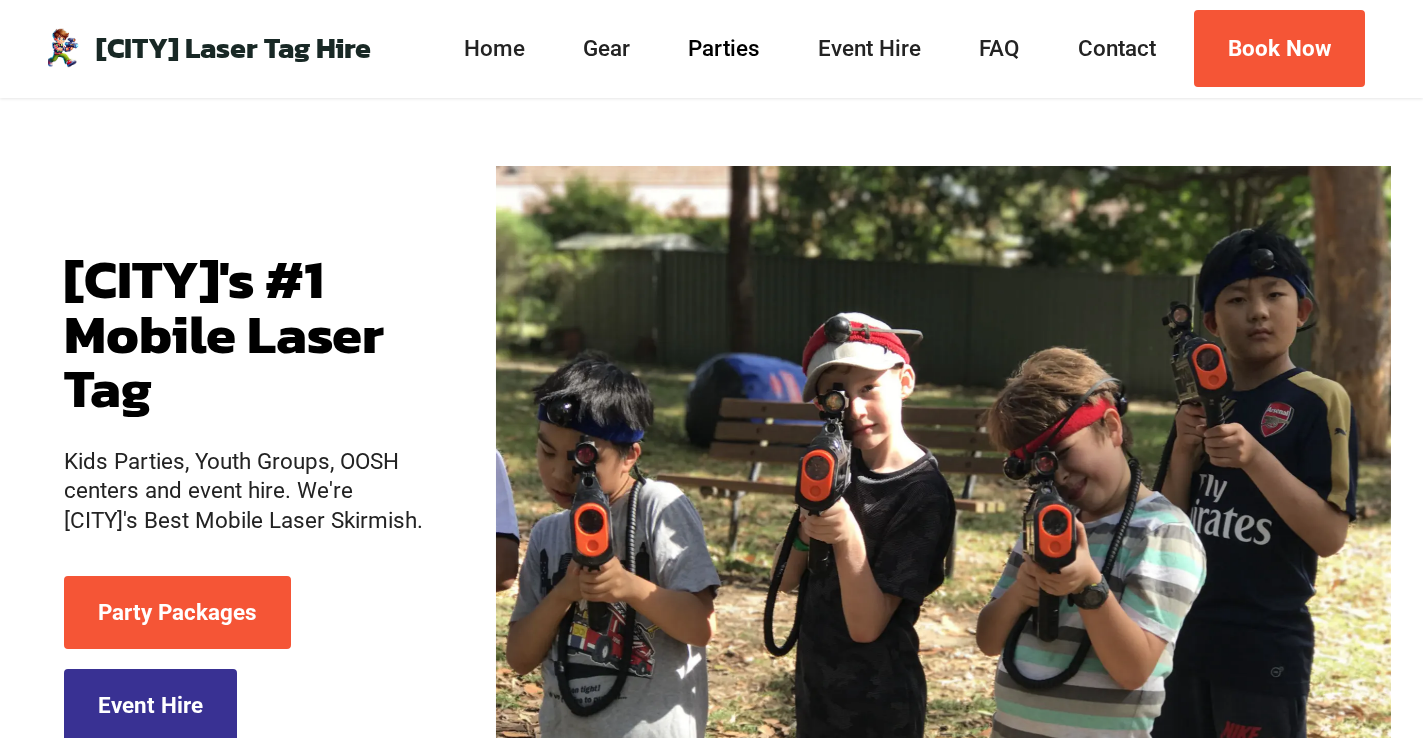 click on "Parties" at bounding box center (723, 49) 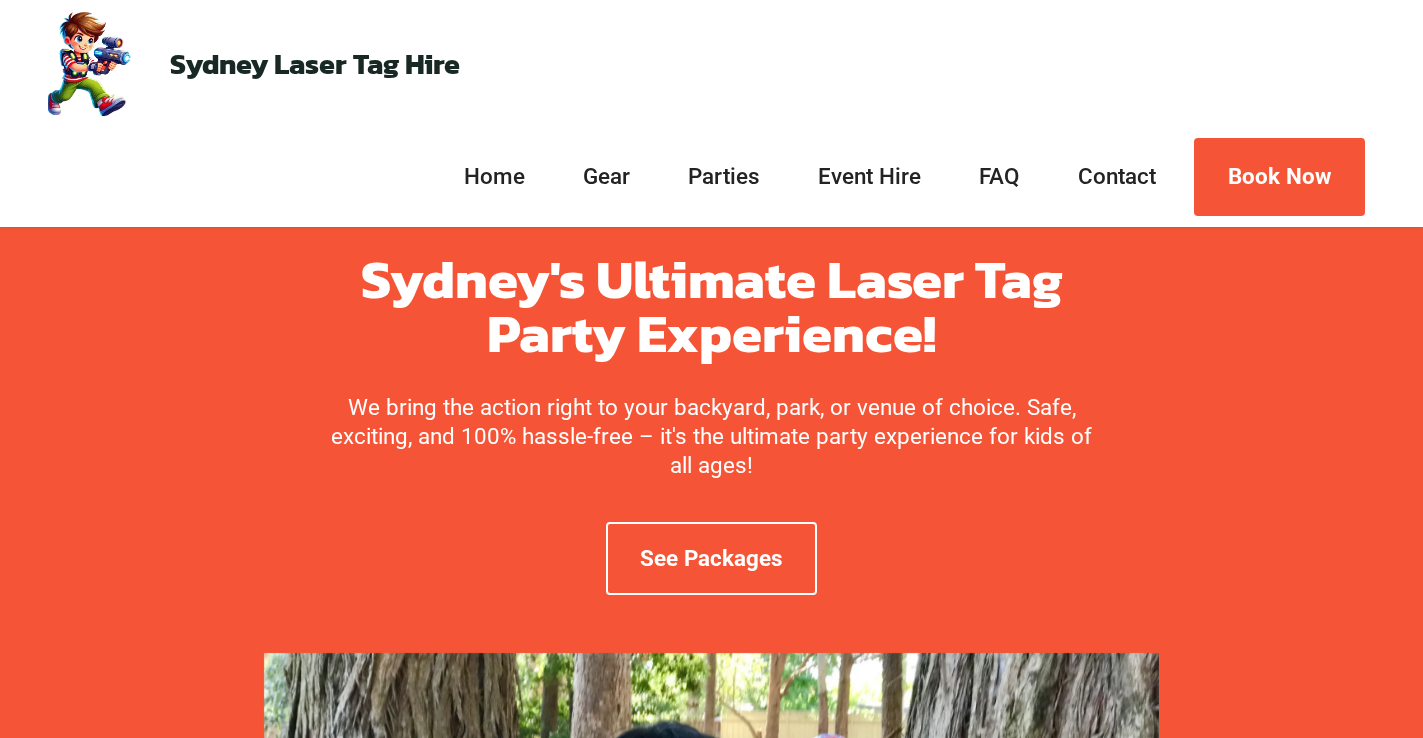 scroll, scrollTop: 0, scrollLeft: 0, axis: both 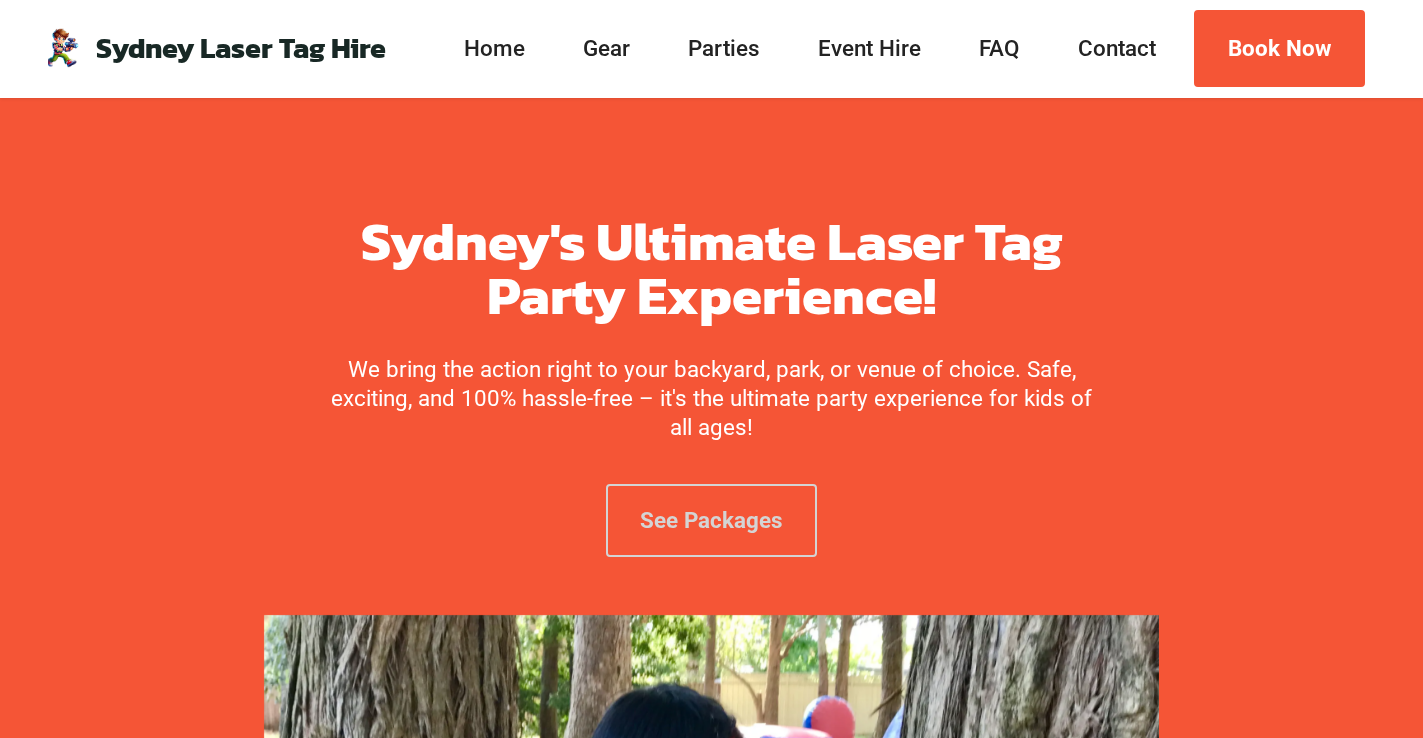 click on "See Packages" at bounding box center [711, 520] 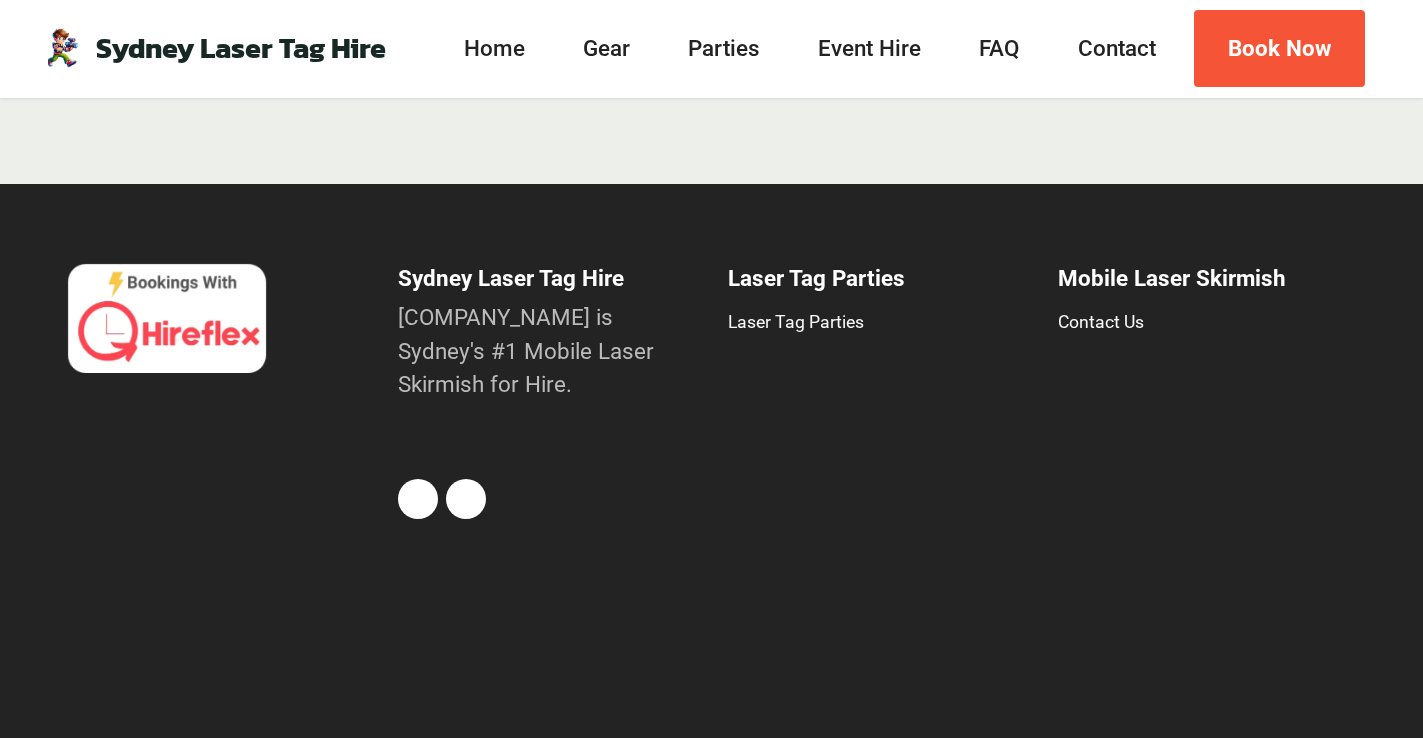 scroll, scrollTop: 5327, scrollLeft: 0, axis: vertical 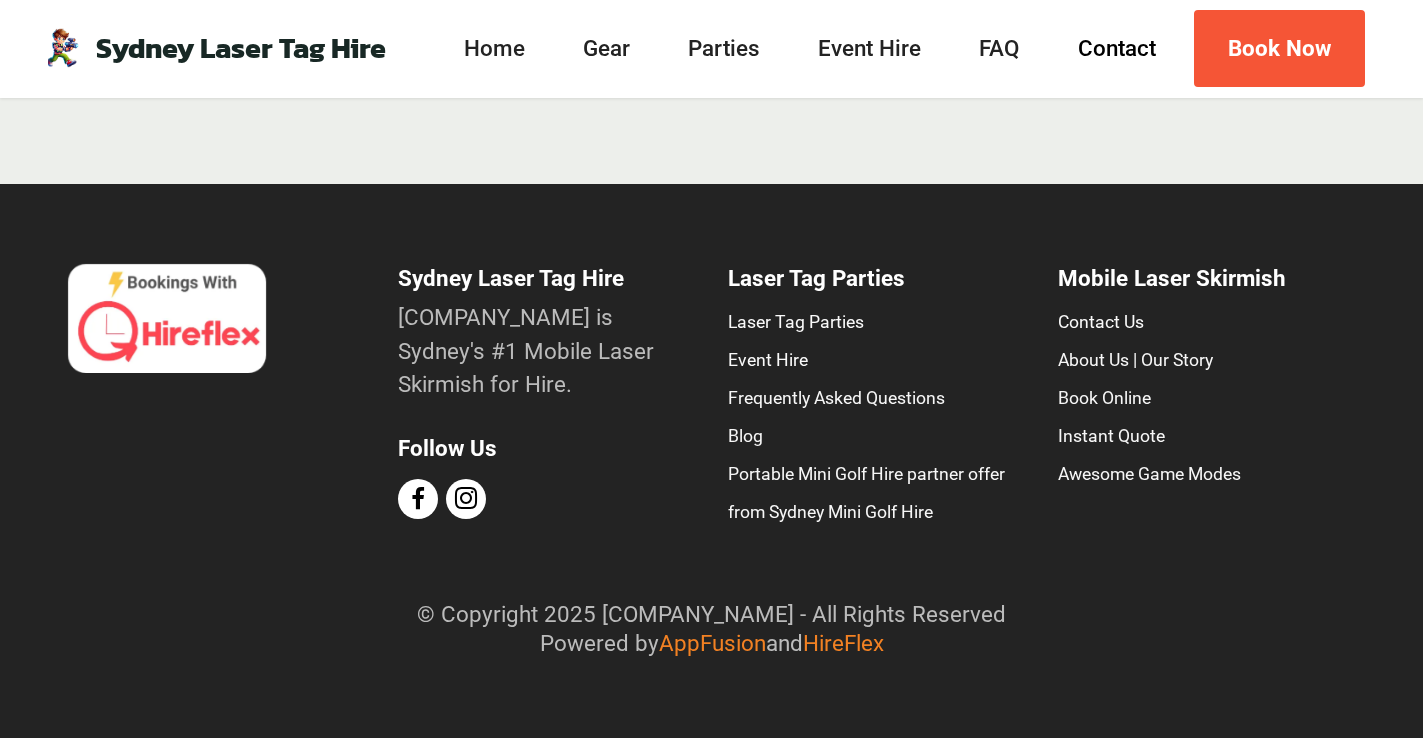 click on "Contact" at bounding box center (1116, 49) 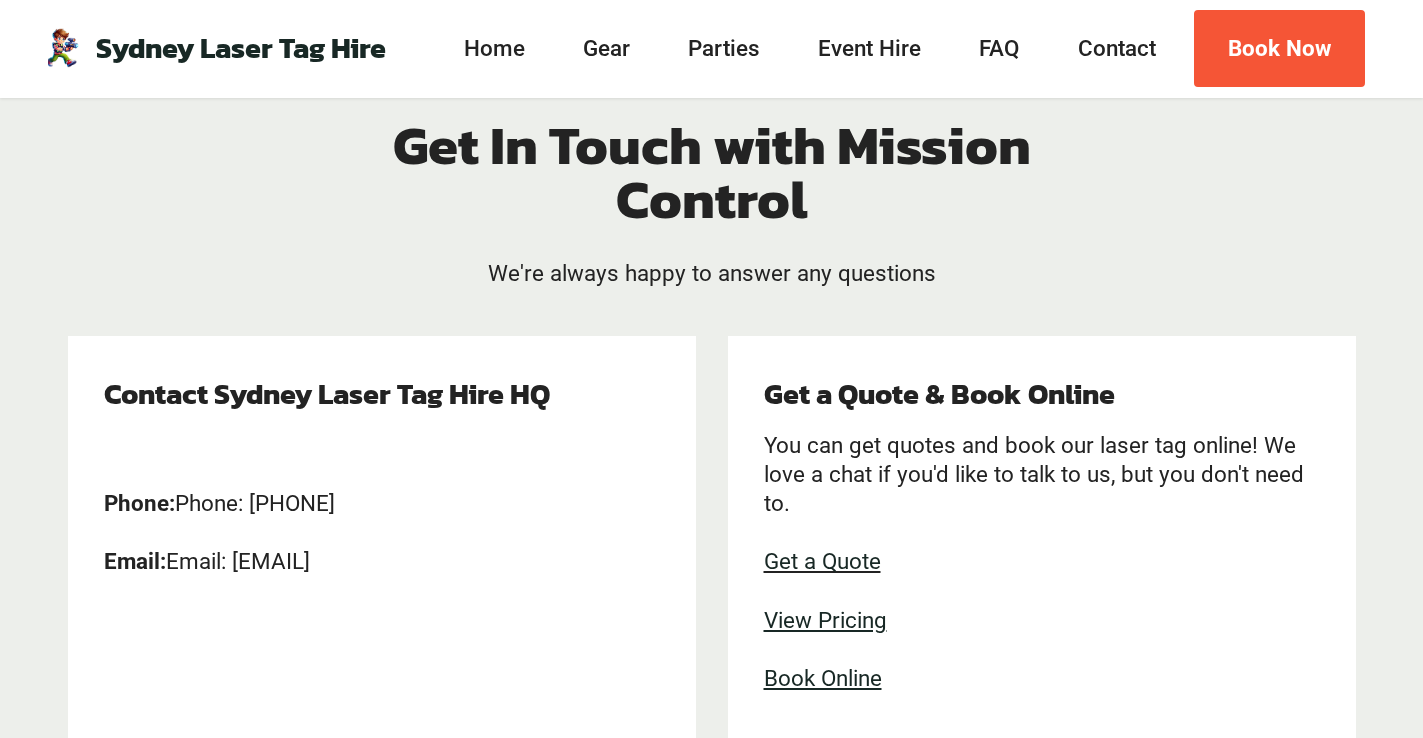 scroll, scrollTop: 0, scrollLeft: 0, axis: both 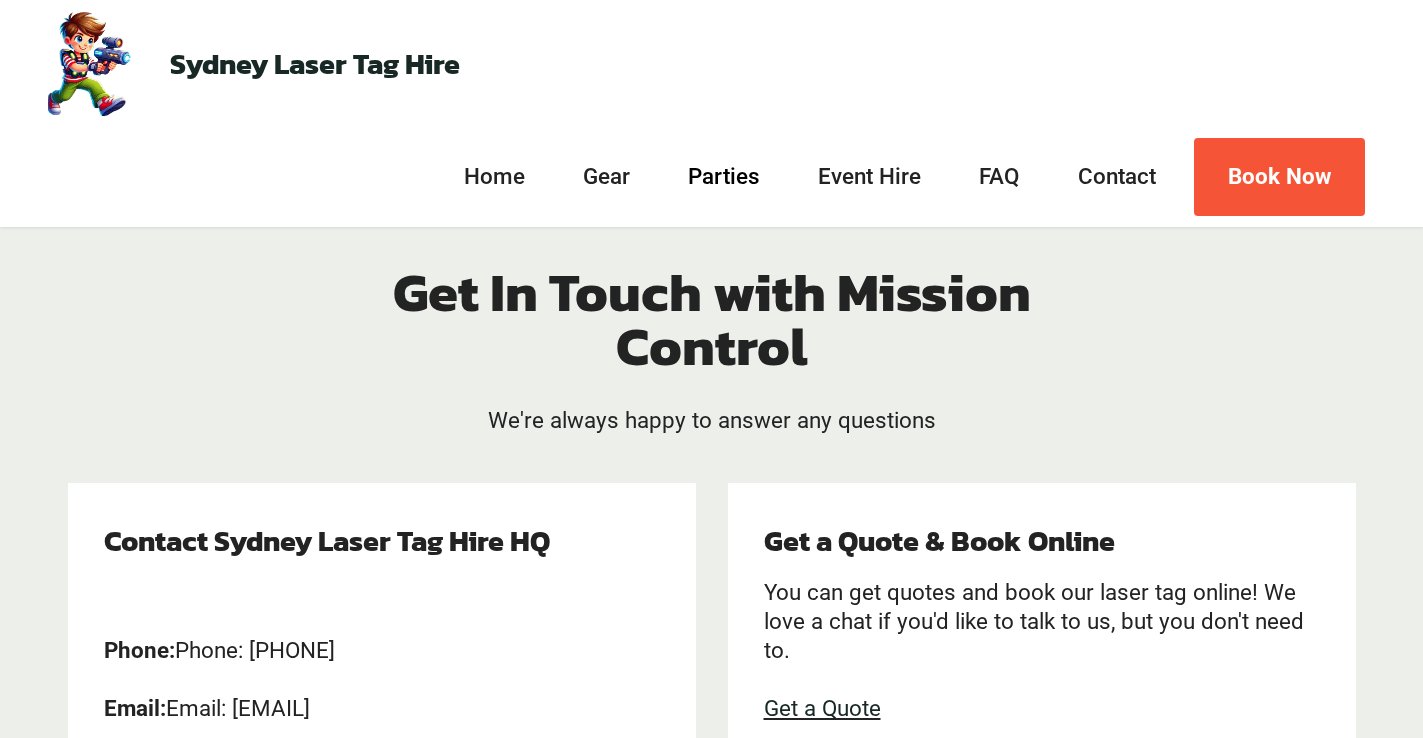 click on "Parties" at bounding box center (723, 177) 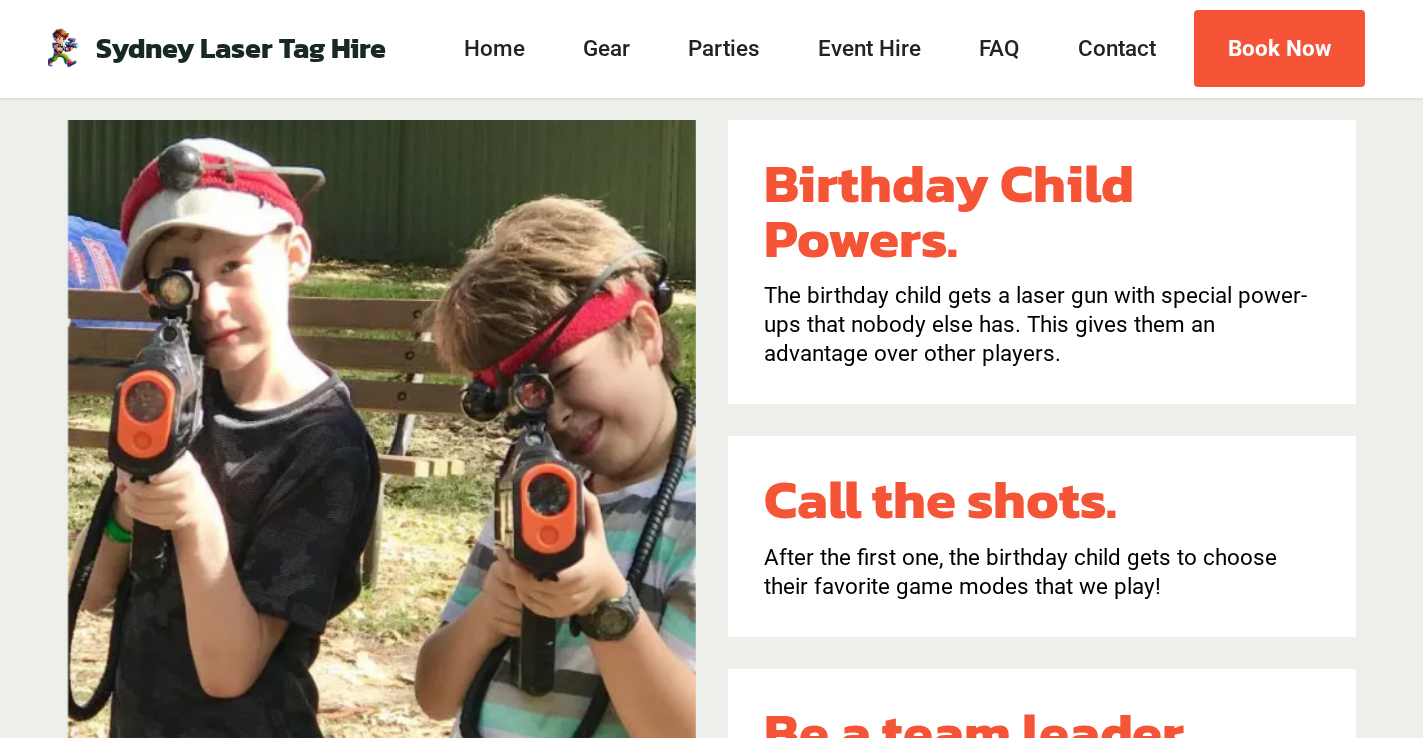 scroll, scrollTop: 1504, scrollLeft: 0, axis: vertical 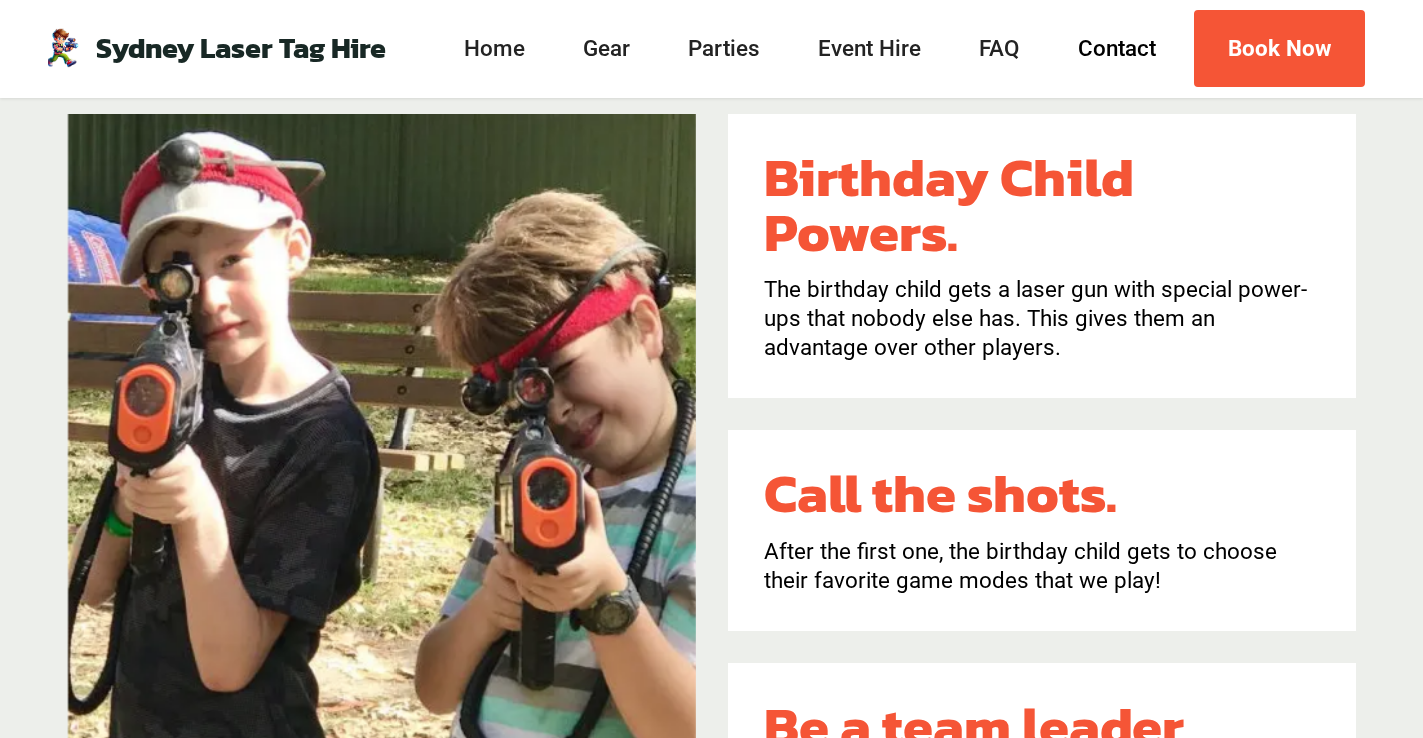 click on "Contact" at bounding box center [1116, 49] 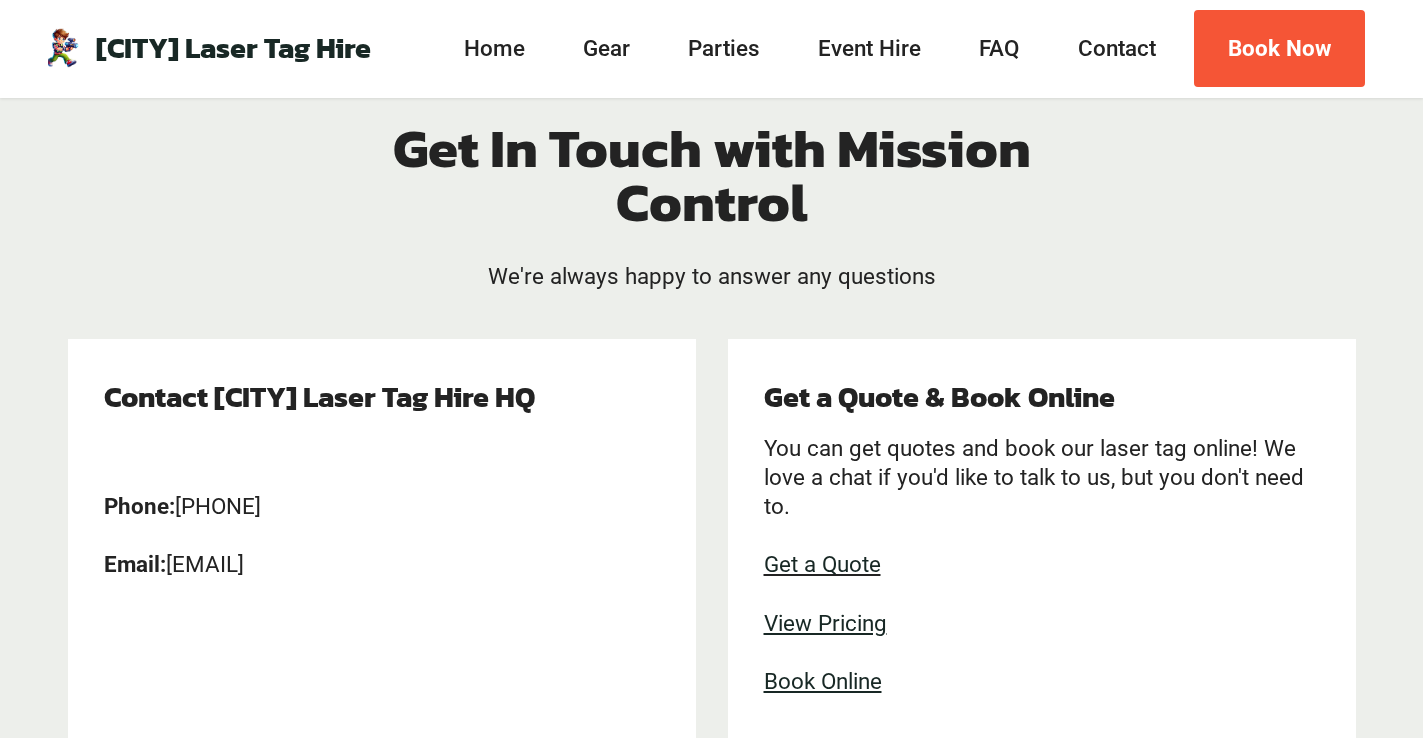 scroll, scrollTop: 149, scrollLeft: 0, axis: vertical 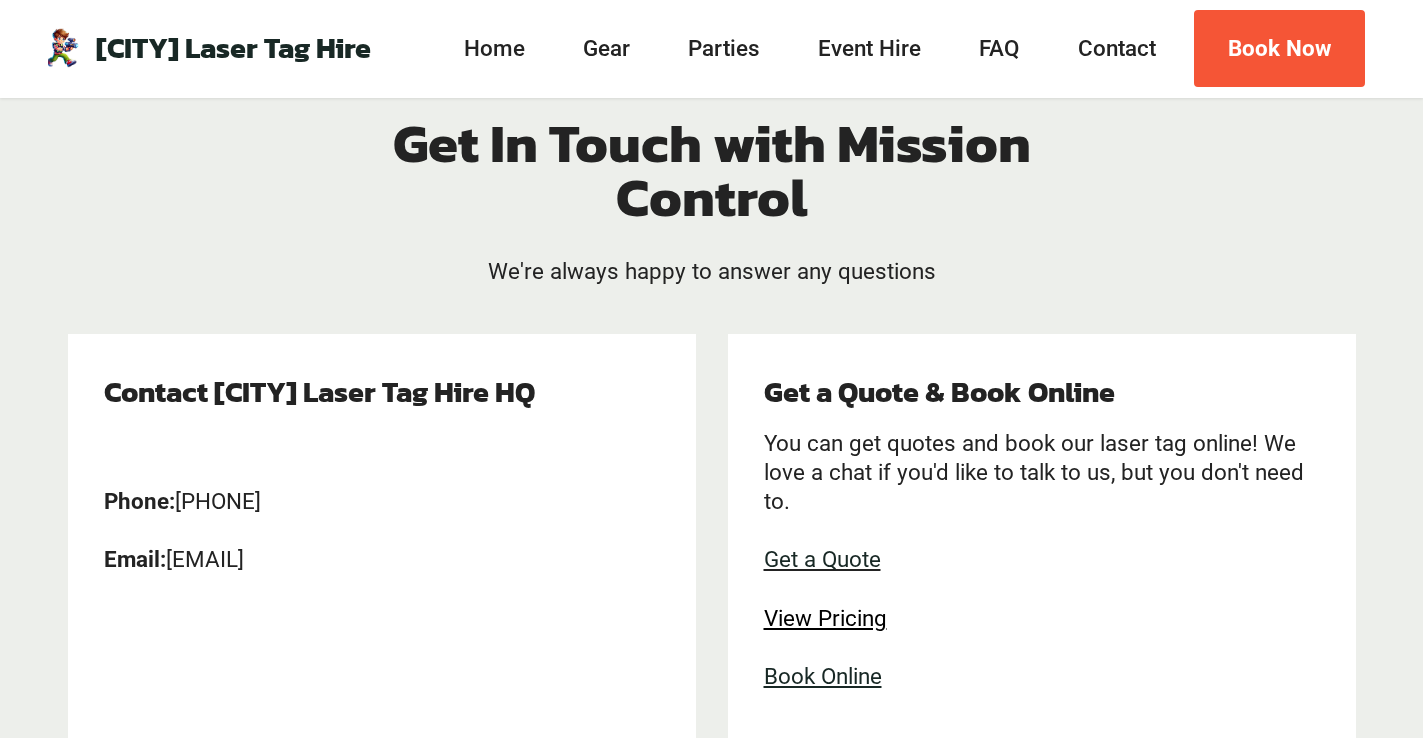 click on "View Pricing" at bounding box center [825, 618] 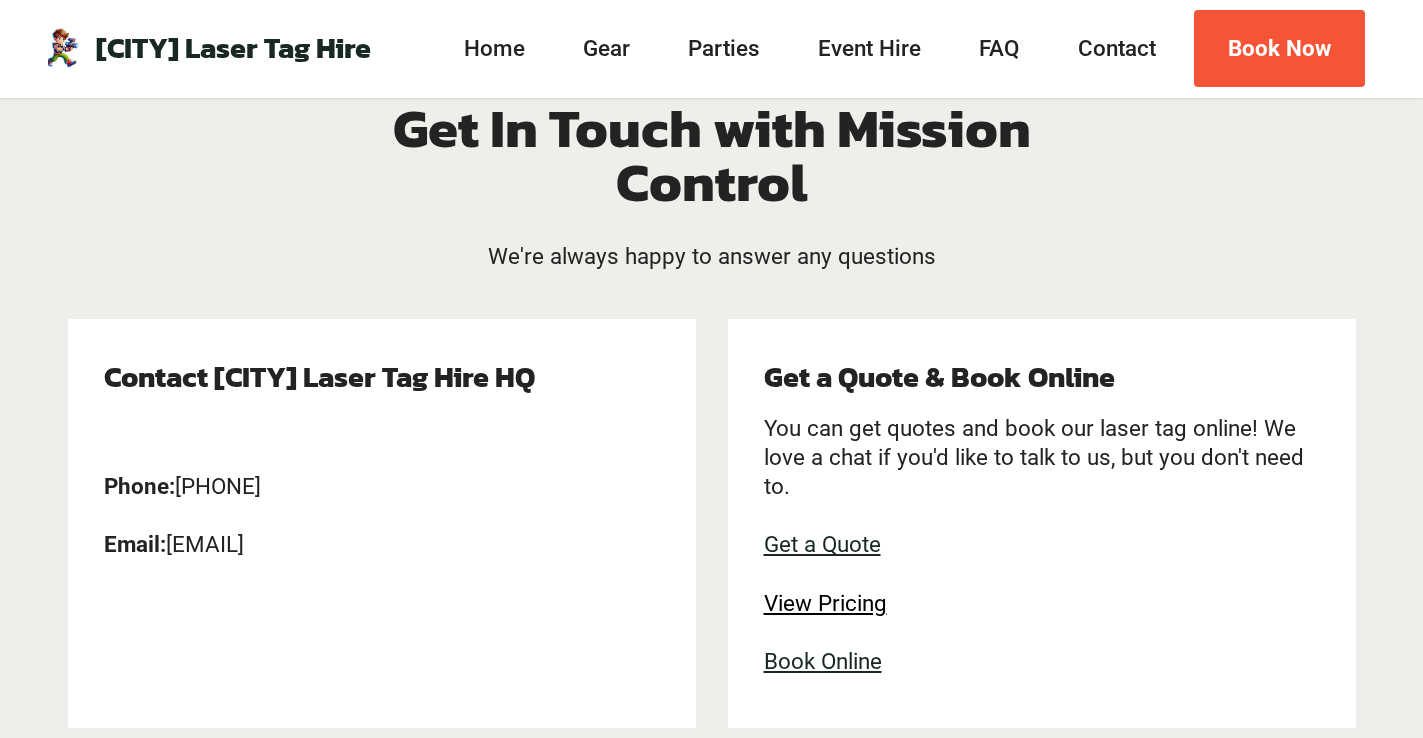 scroll, scrollTop: 148, scrollLeft: 0, axis: vertical 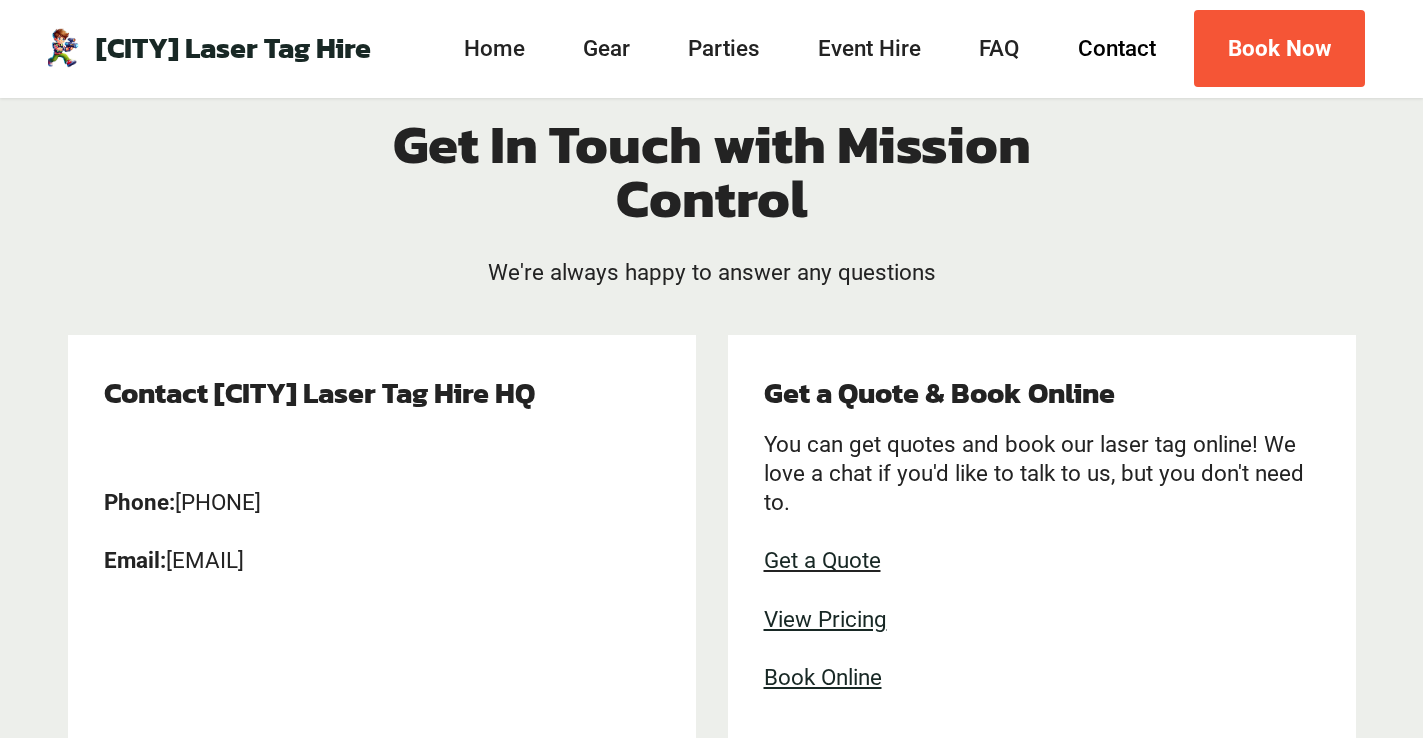 click on "Contact" at bounding box center (1116, 49) 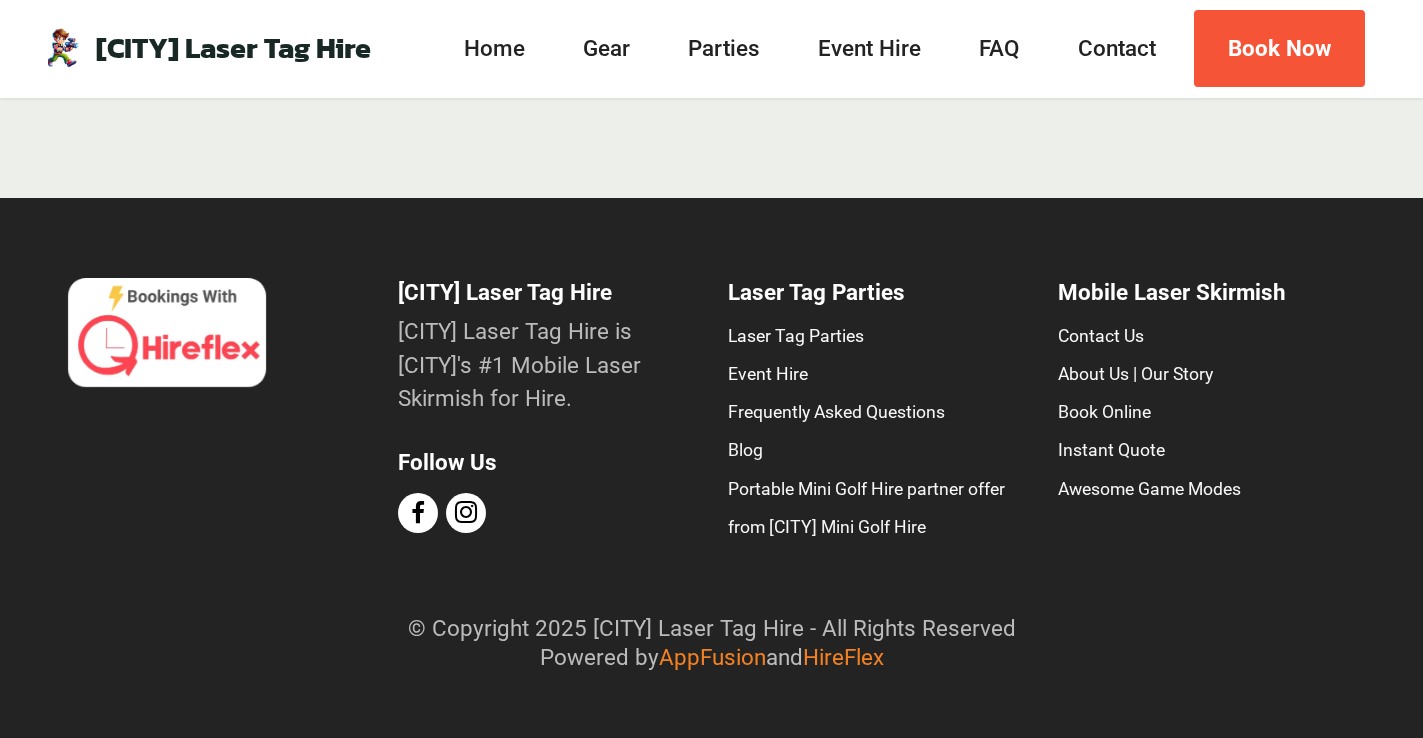 scroll, scrollTop: 836, scrollLeft: 0, axis: vertical 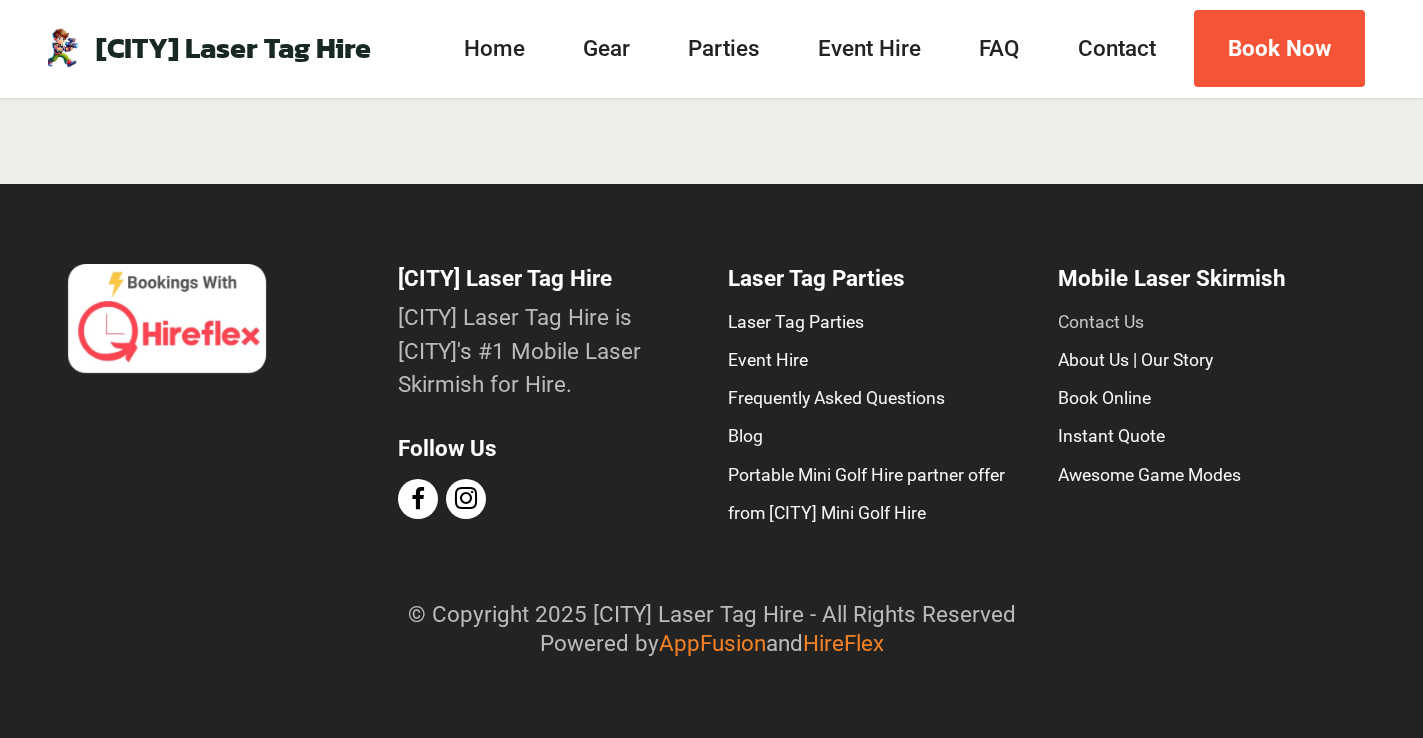 click on "Contact Us" at bounding box center [1101, 322] 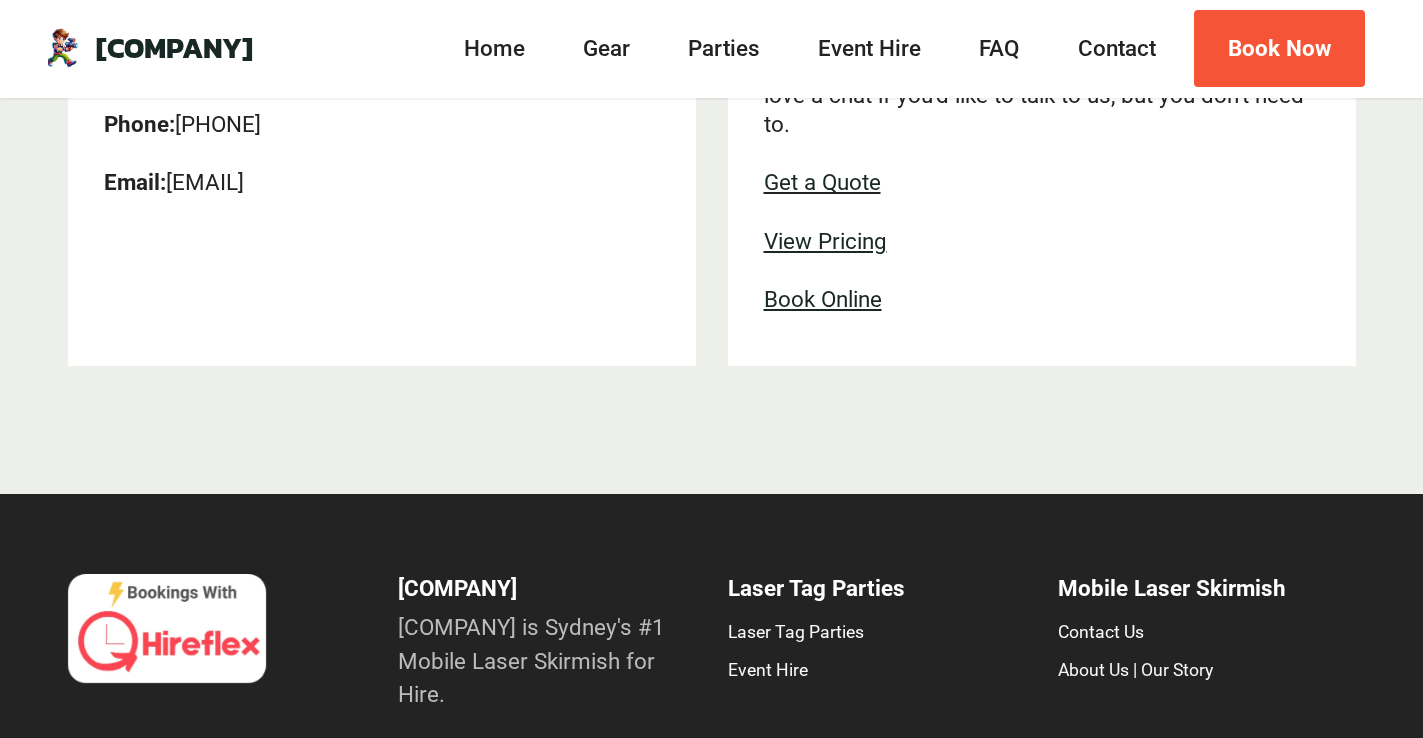 scroll, scrollTop: 529, scrollLeft: 0, axis: vertical 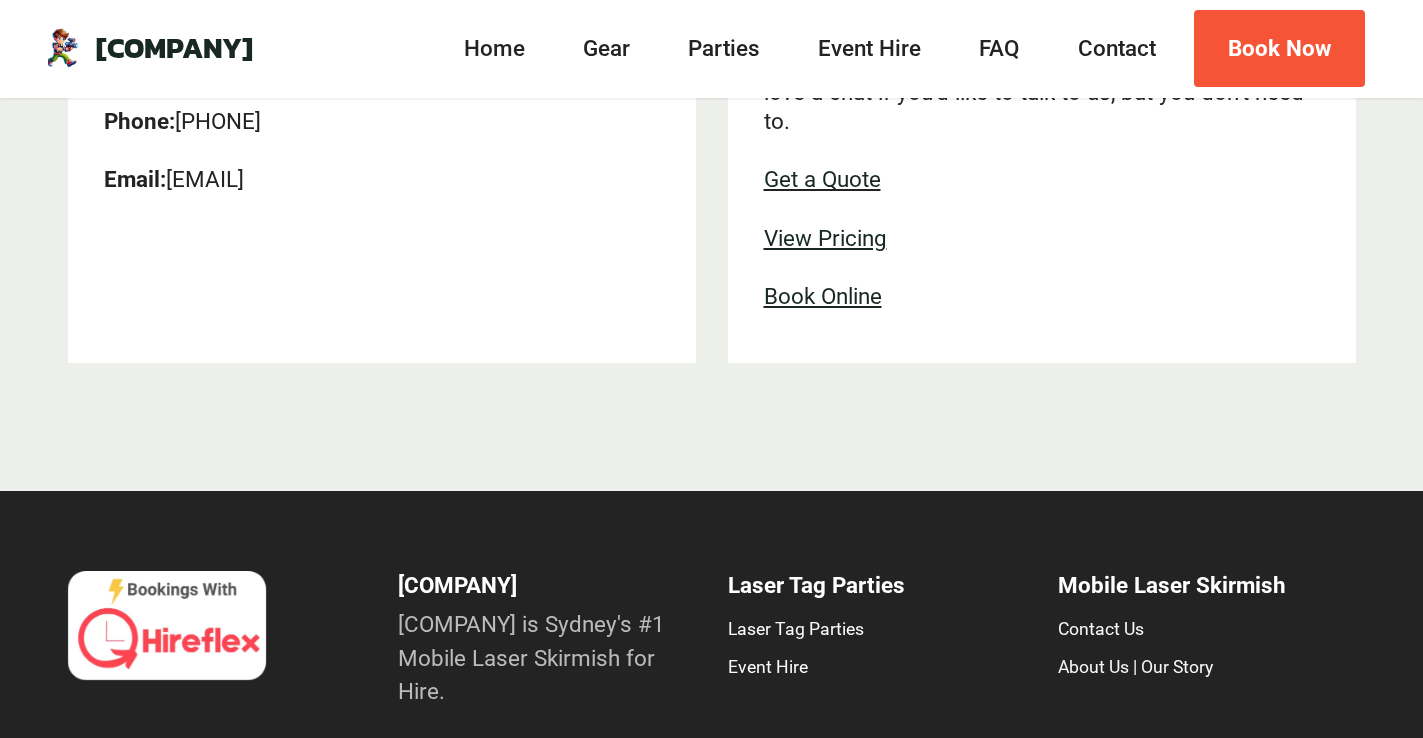 drag, startPoint x: 509, startPoint y: 181, endPoint x: 170, endPoint y: 191, distance: 339.14746 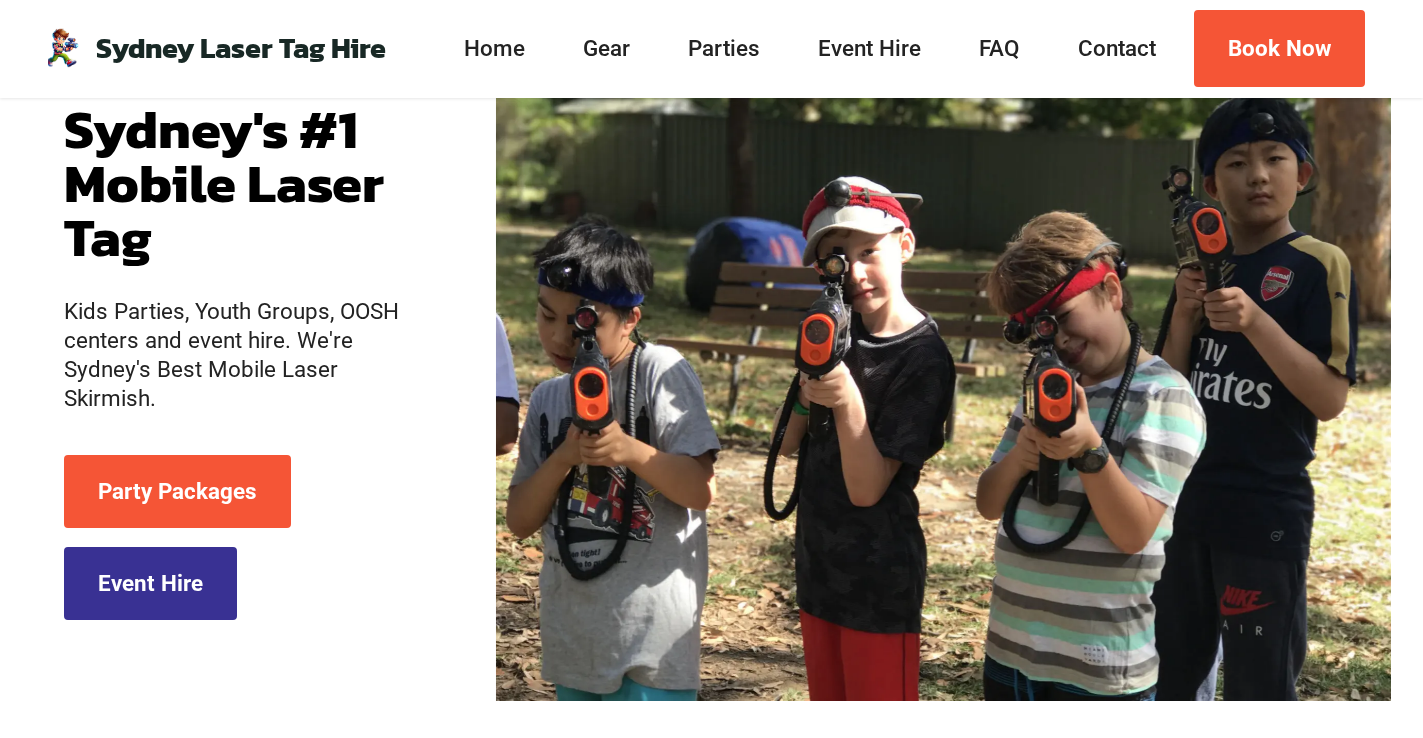 scroll, scrollTop: 204, scrollLeft: 0, axis: vertical 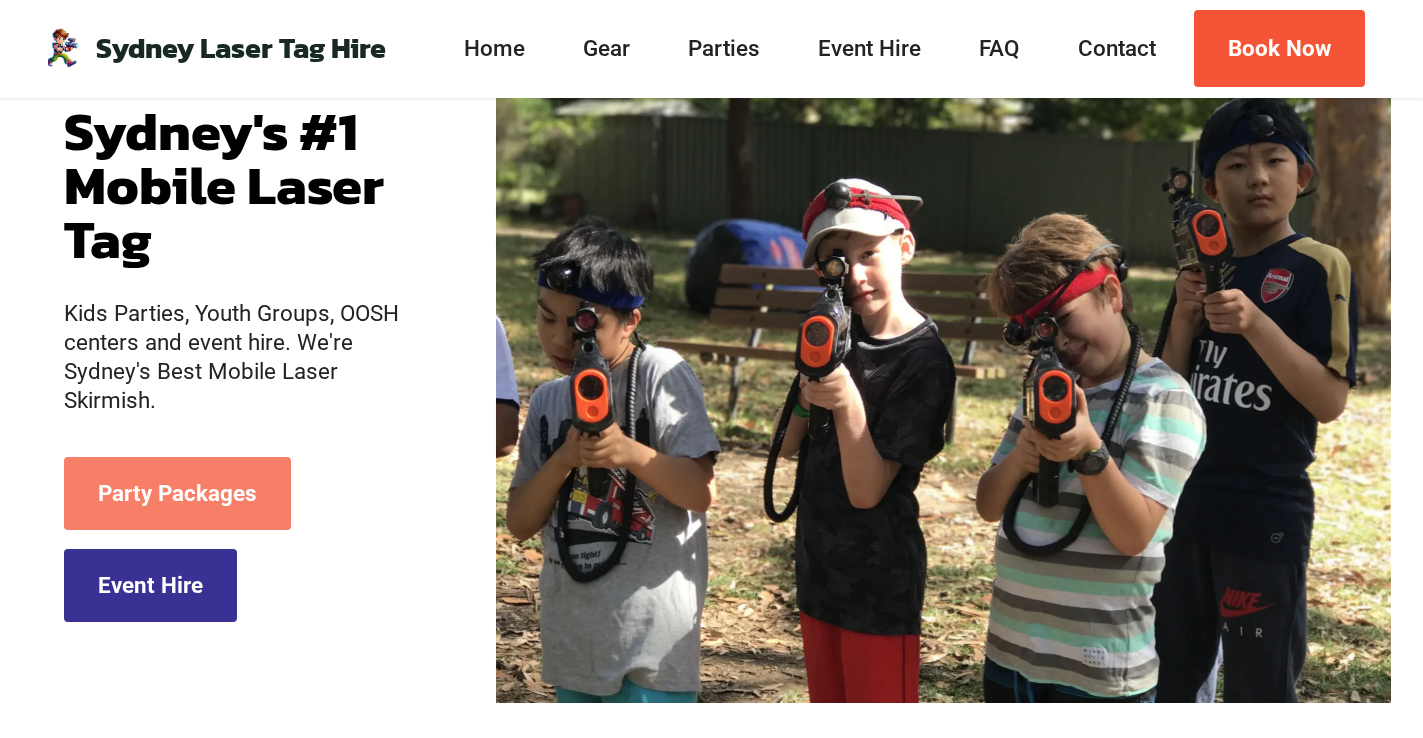 click on "Party Packages" at bounding box center (177, 493) 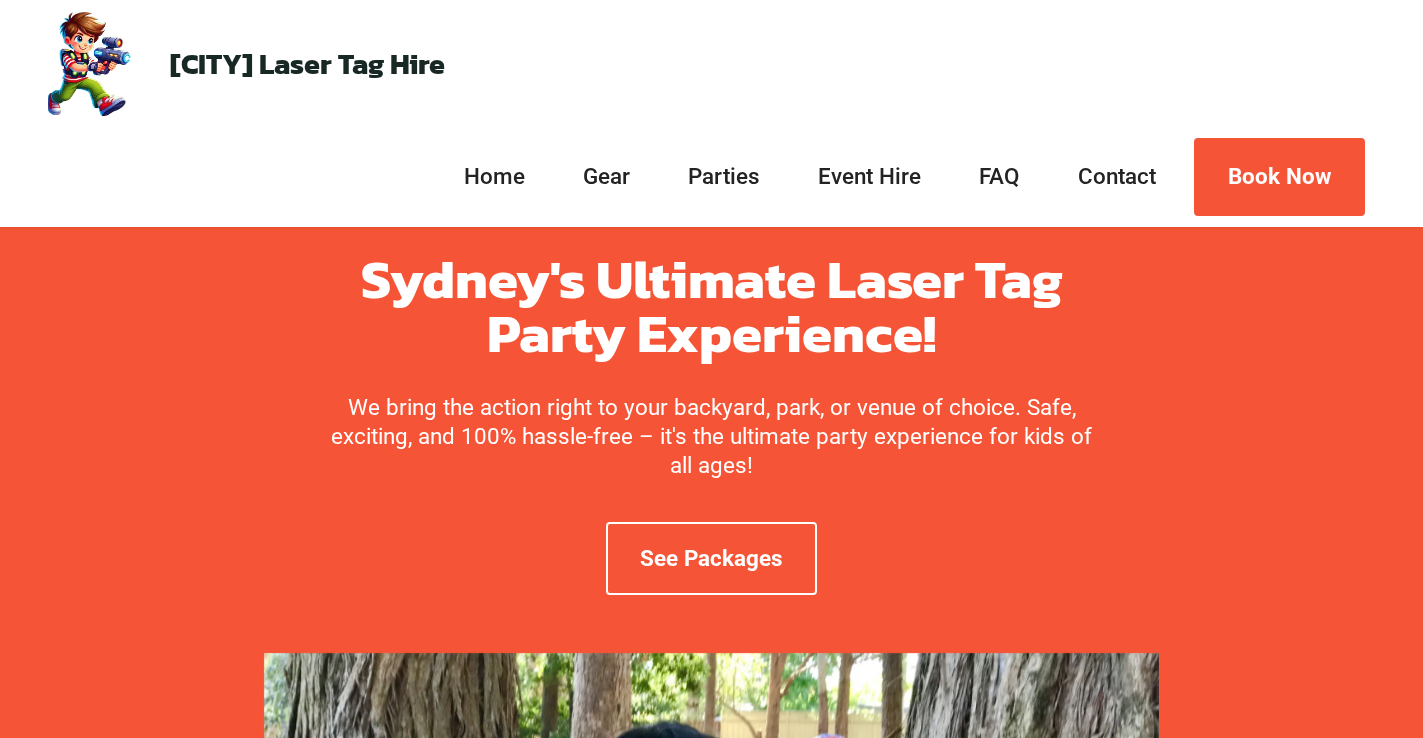scroll, scrollTop: 0, scrollLeft: 0, axis: both 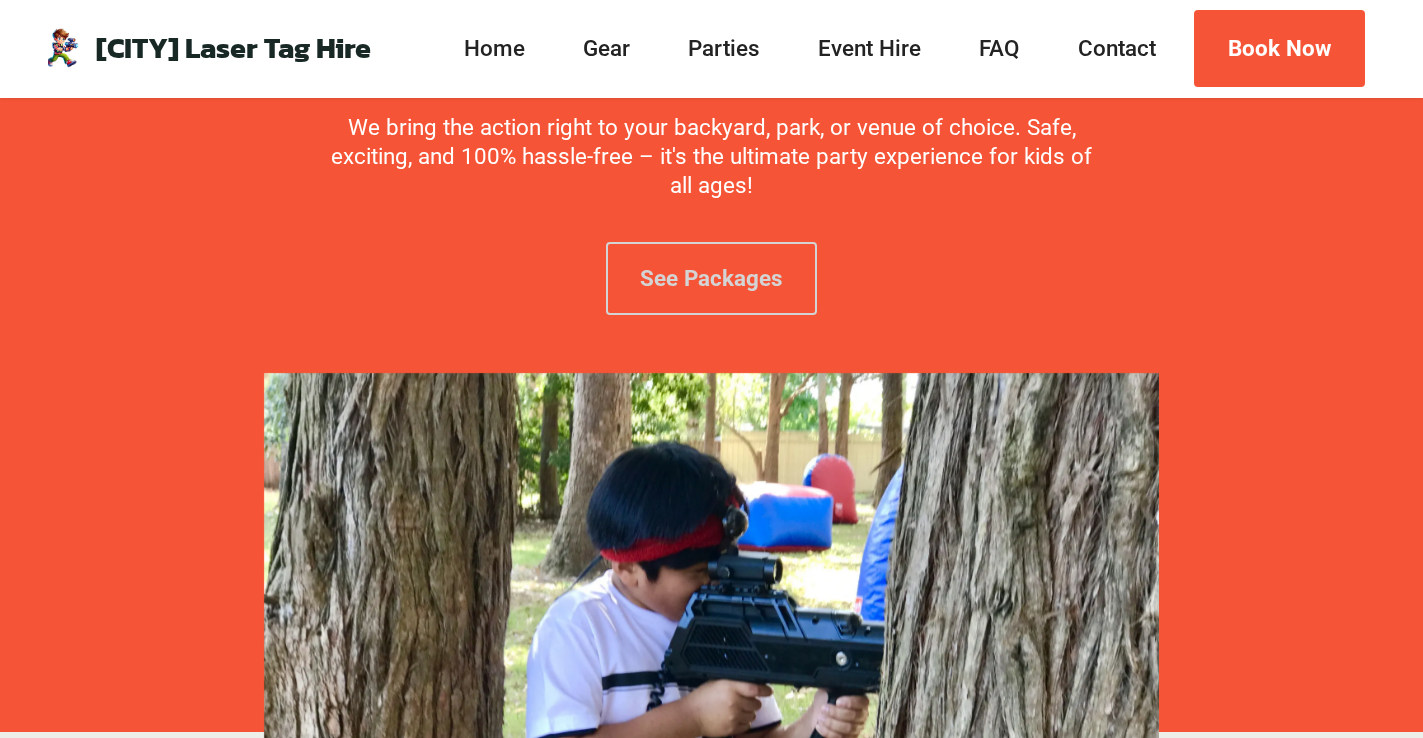 click on "See Packages" at bounding box center [711, 278] 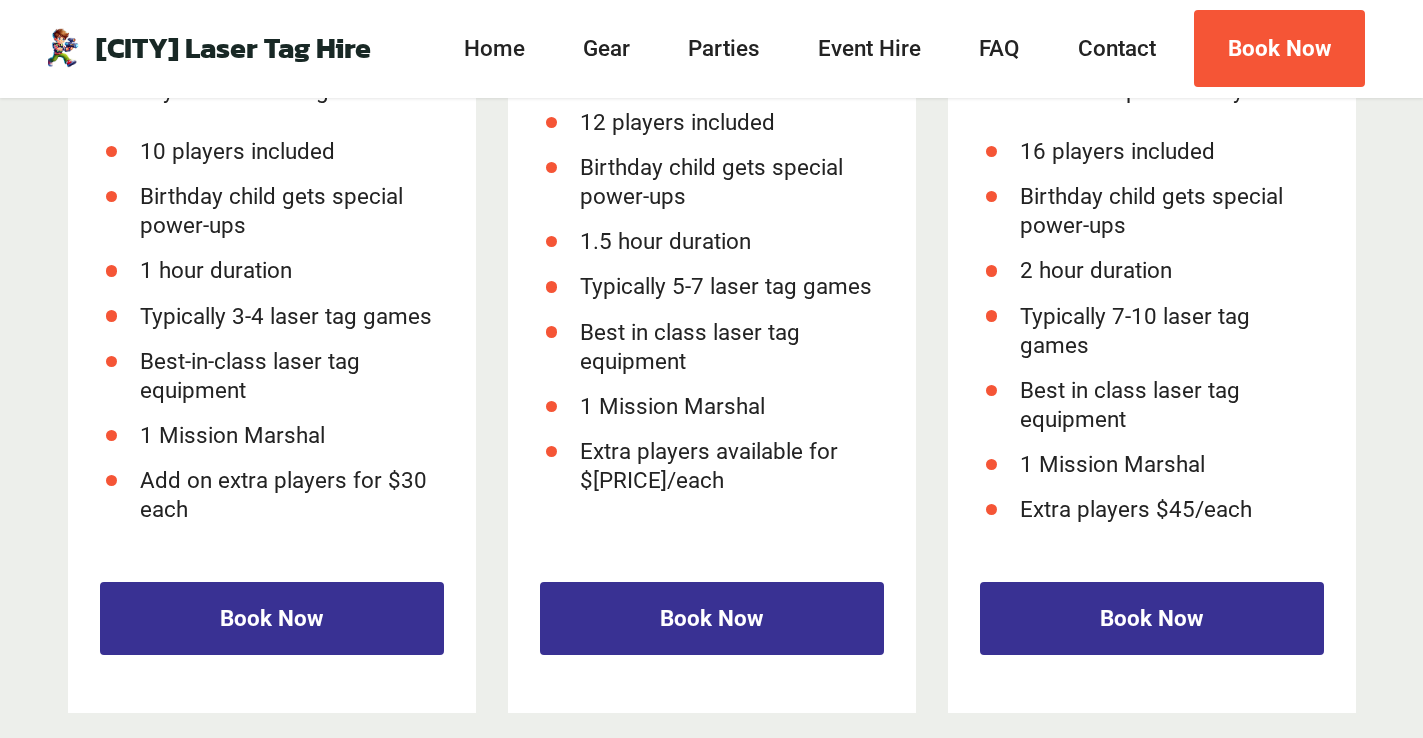 scroll, scrollTop: 3053, scrollLeft: 0, axis: vertical 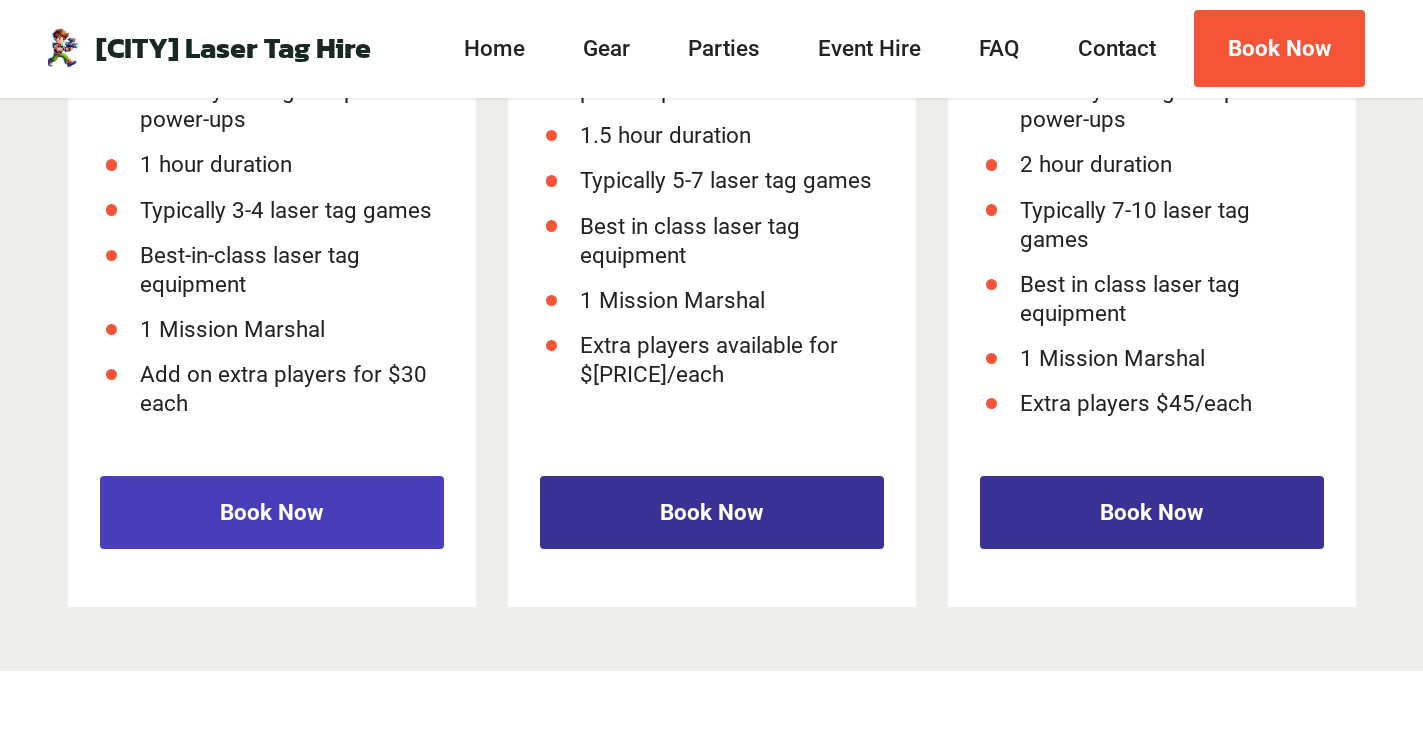 click on "Book Now" at bounding box center [272, 512] 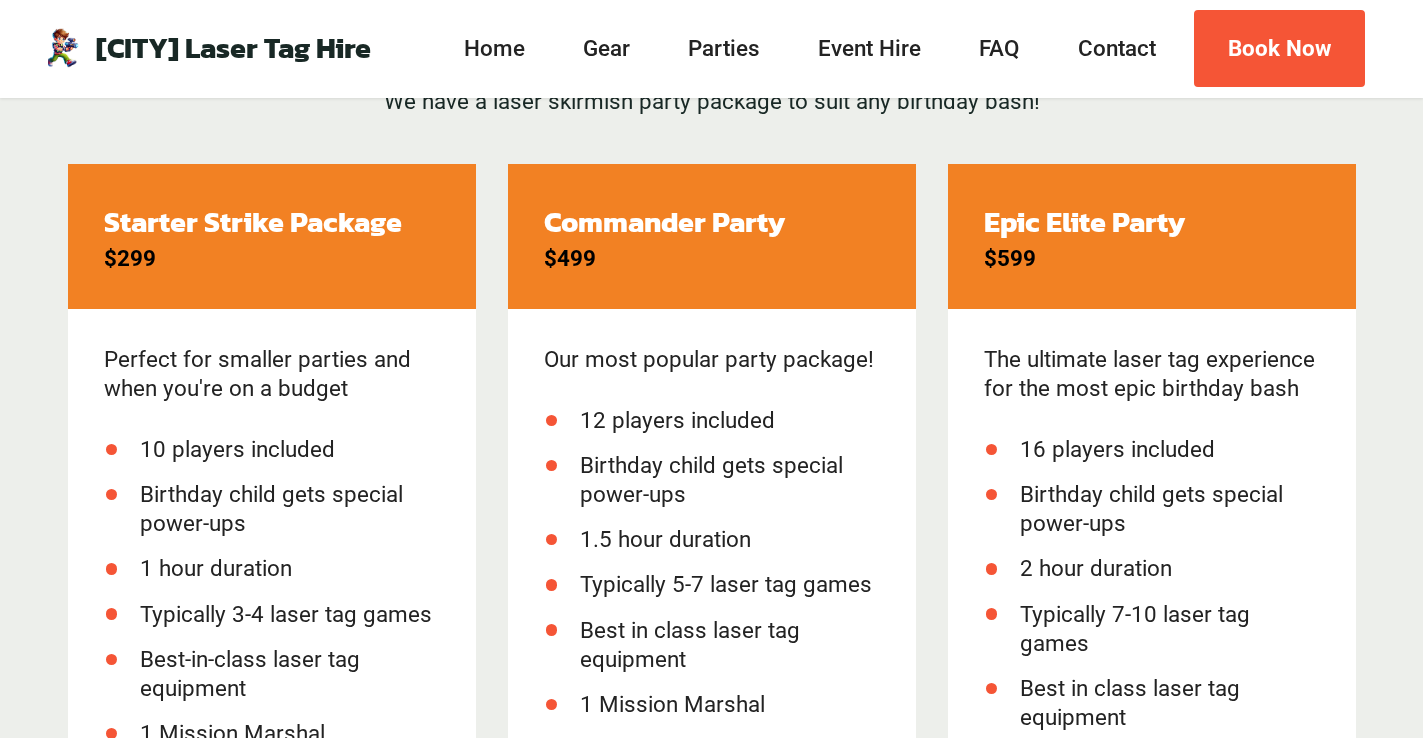 scroll, scrollTop: 2643, scrollLeft: 0, axis: vertical 